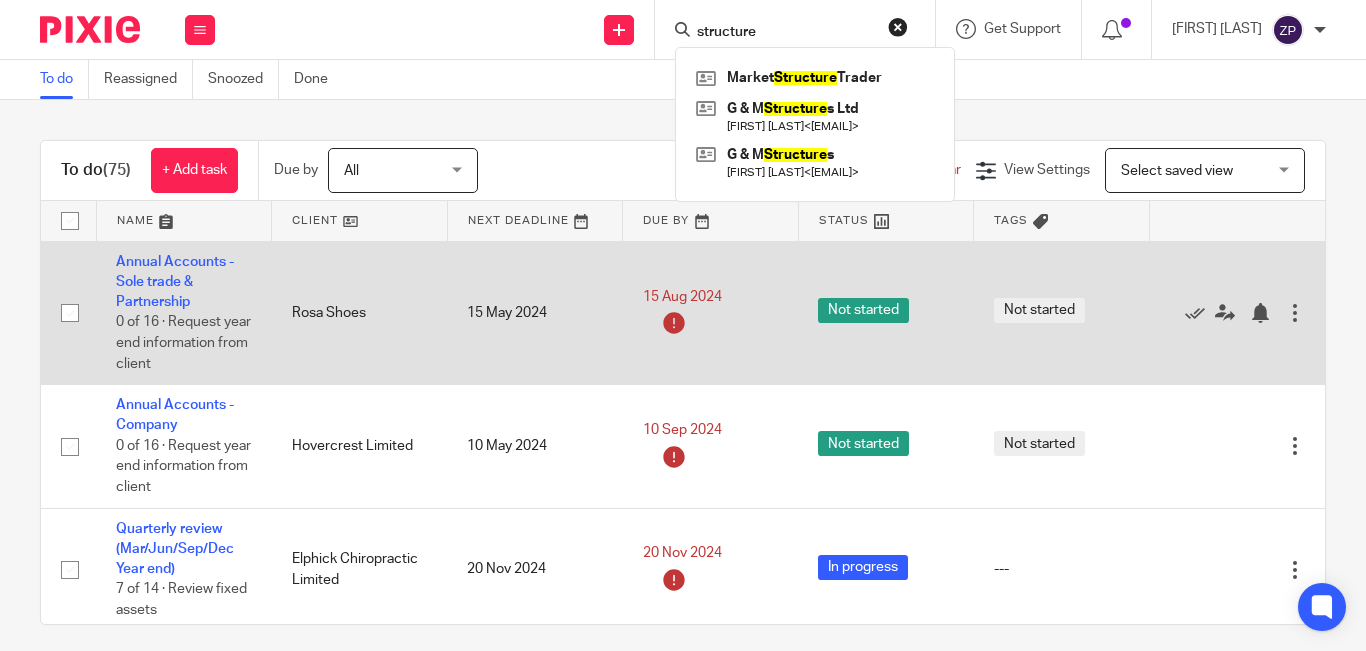 scroll, scrollTop: 0, scrollLeft: 0, axis: both 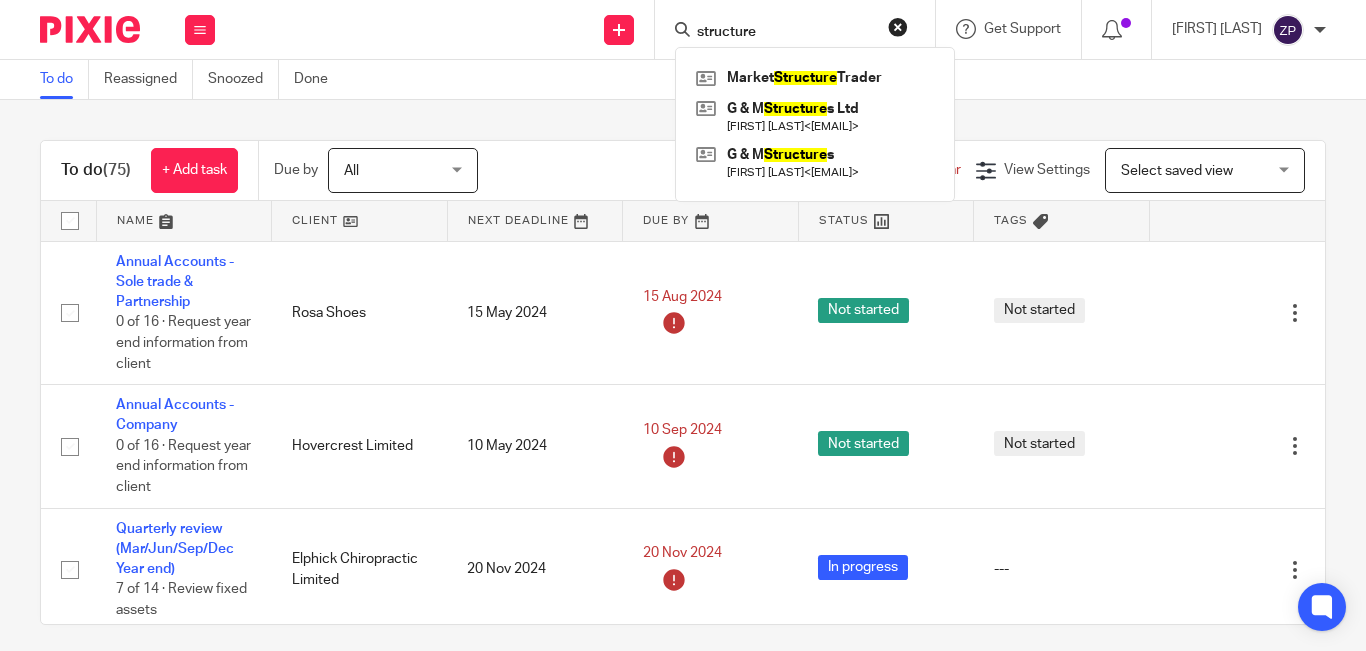 click at bounding box center (82, 29) 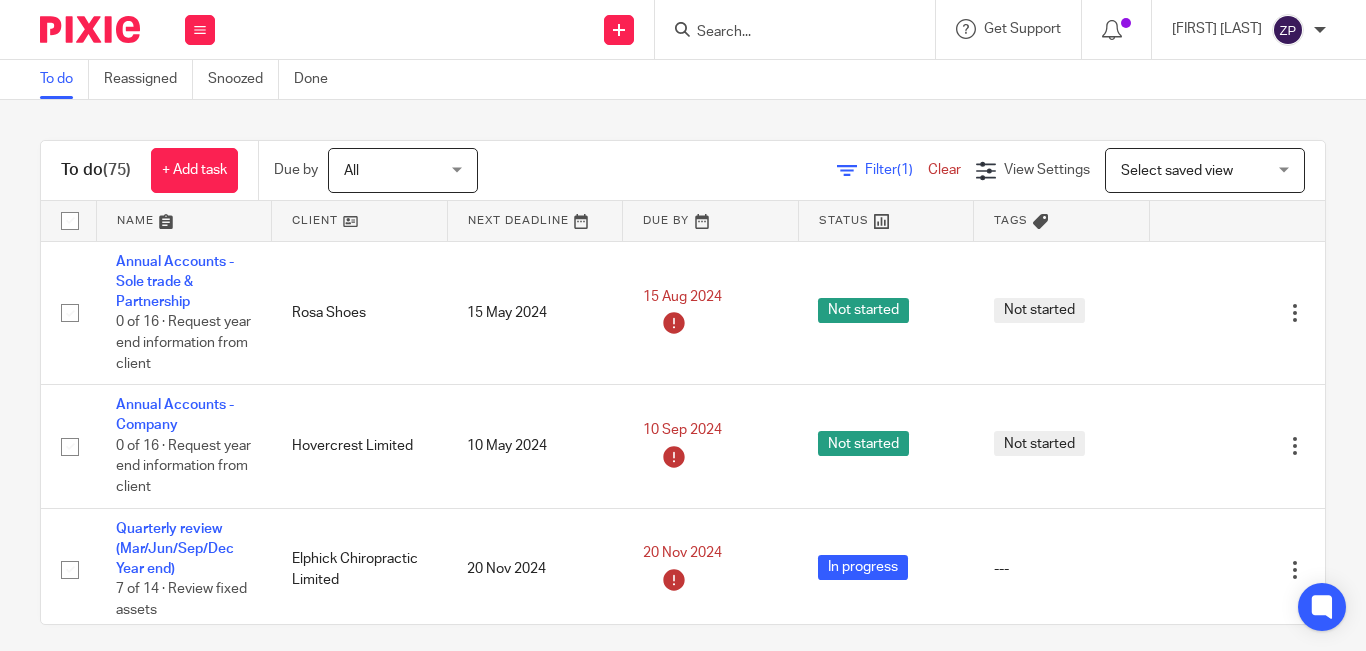 click at bounding box center (90, 29) 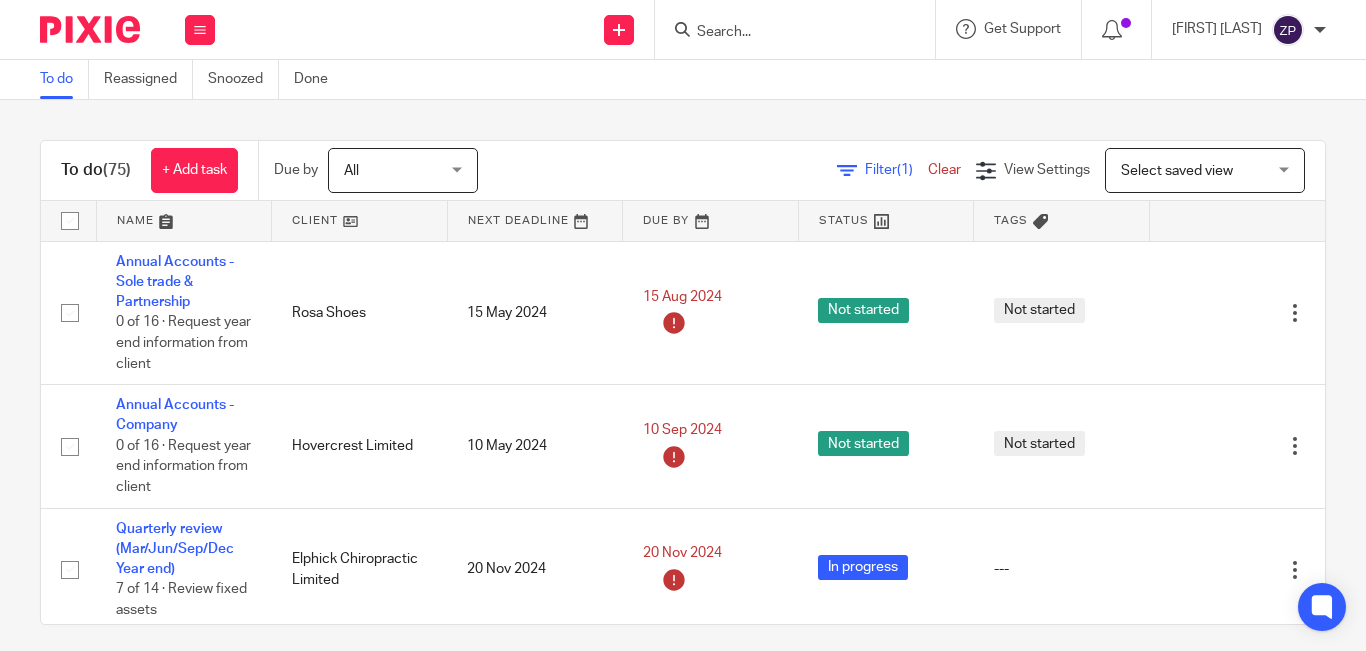 scroll, scrollTop: 0, scrollLeft: 0, axis: both 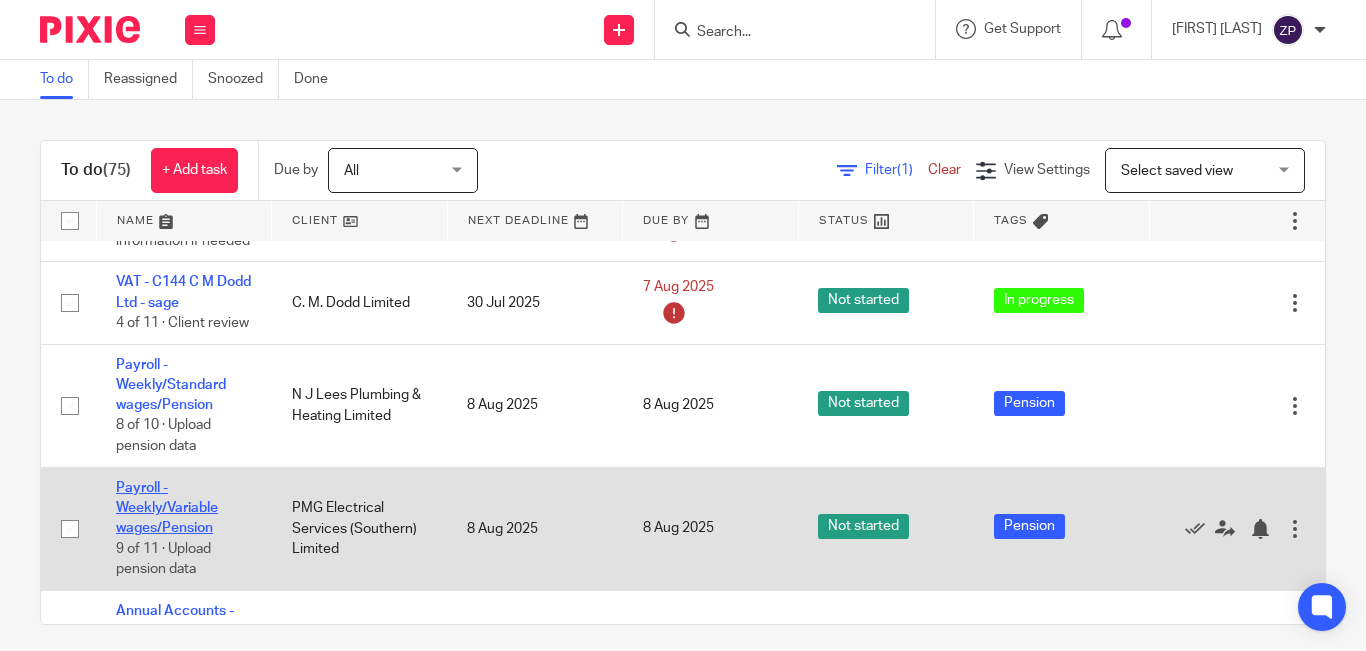 click on "Payroll - Weekly/Variable wages/Pension" at bounding box center [167, 508] 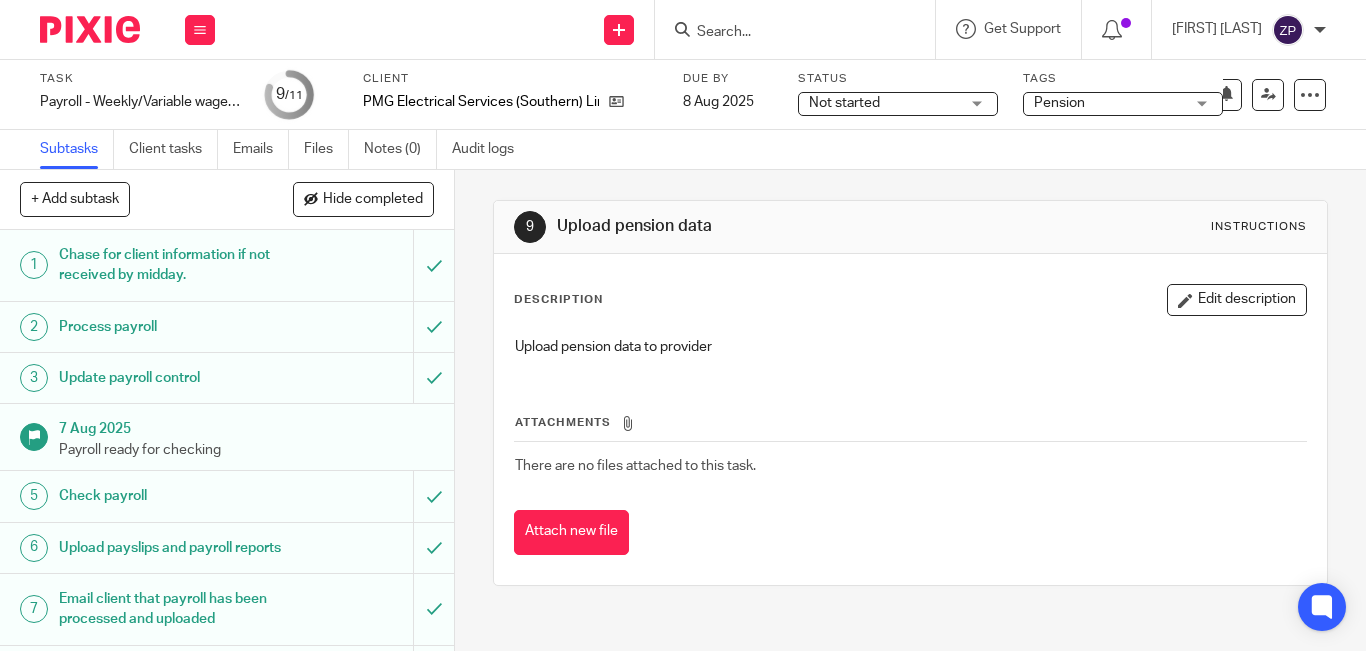 scroll, scrollTop: 0, scrollLeft: 0, axis: both 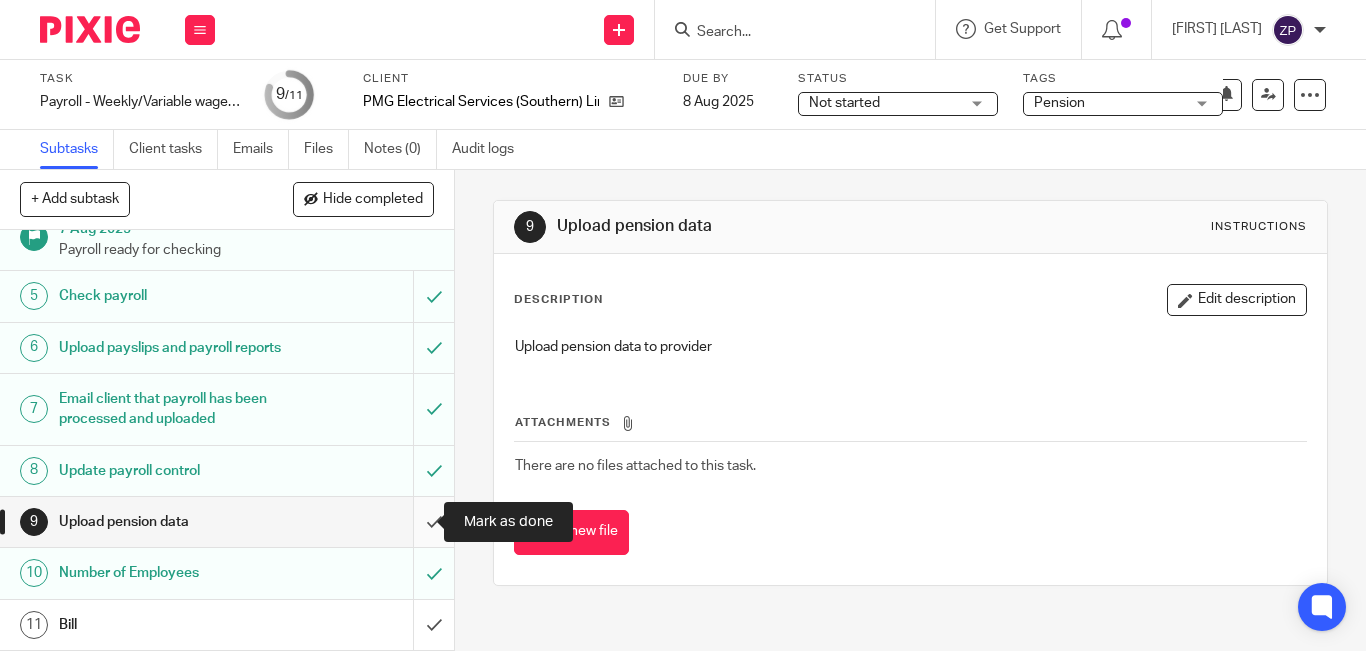 click at bounding box center [227, 522] 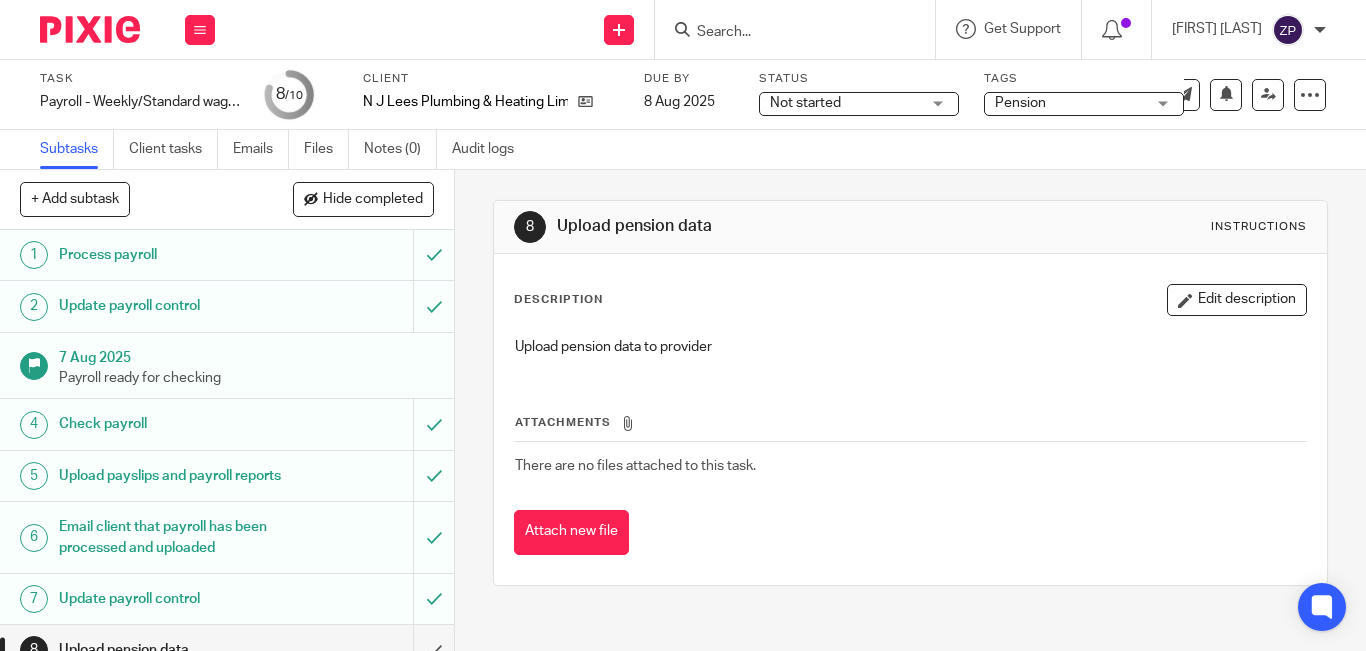 scroll, scrollTop: 0, scrollLeft: 0, axis: both 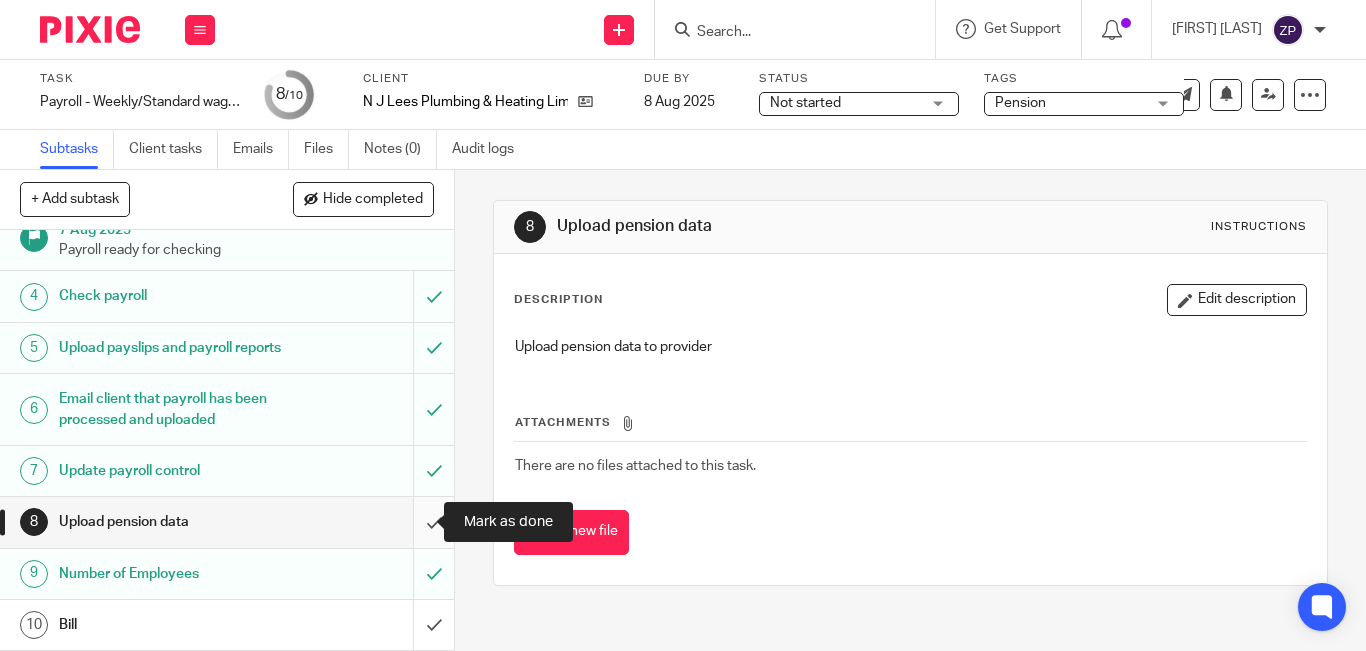 click at bounding box center (227, 522) 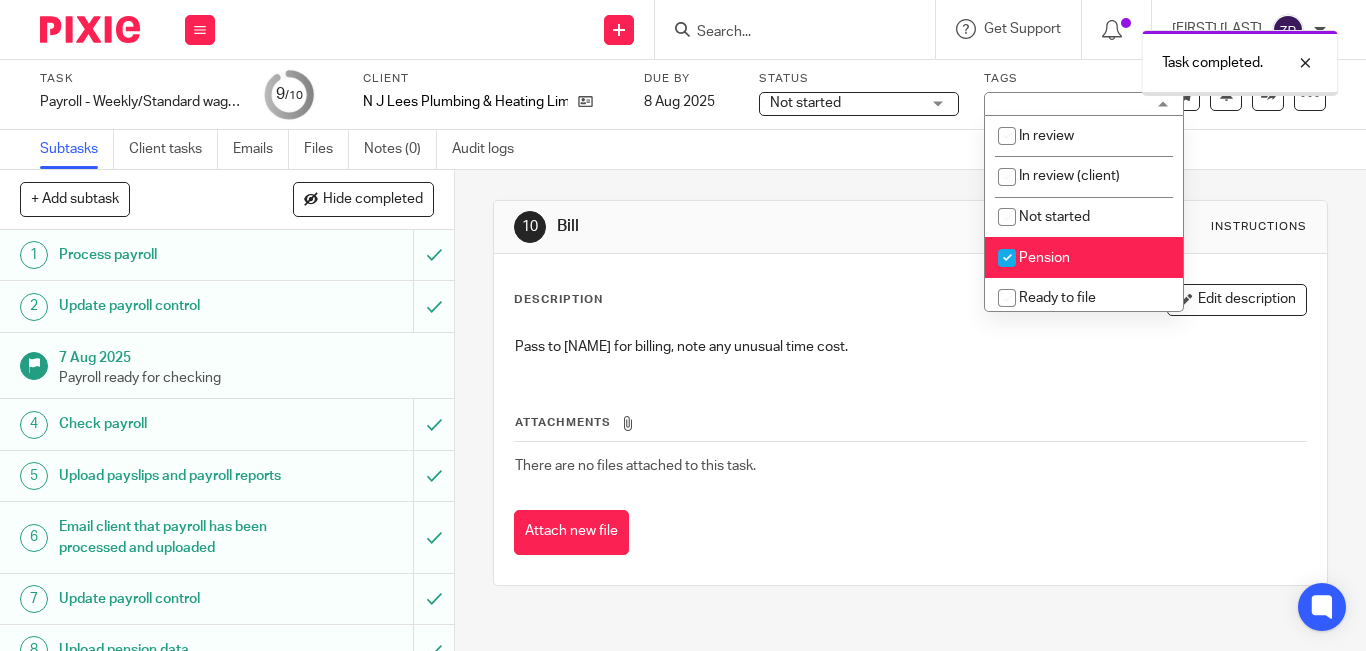 scroll, scrollTop: 0, scrollLeft: 0, axis: both 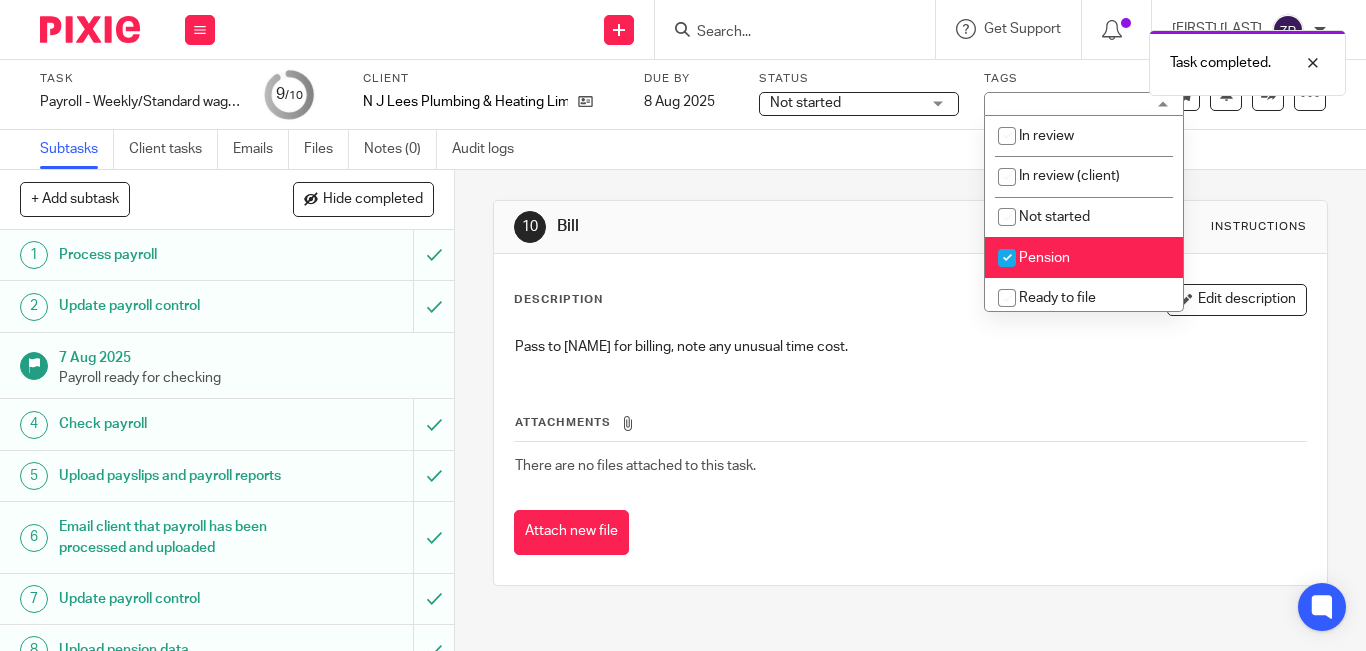 click on "Pension" at bounding box center [1044, 258] 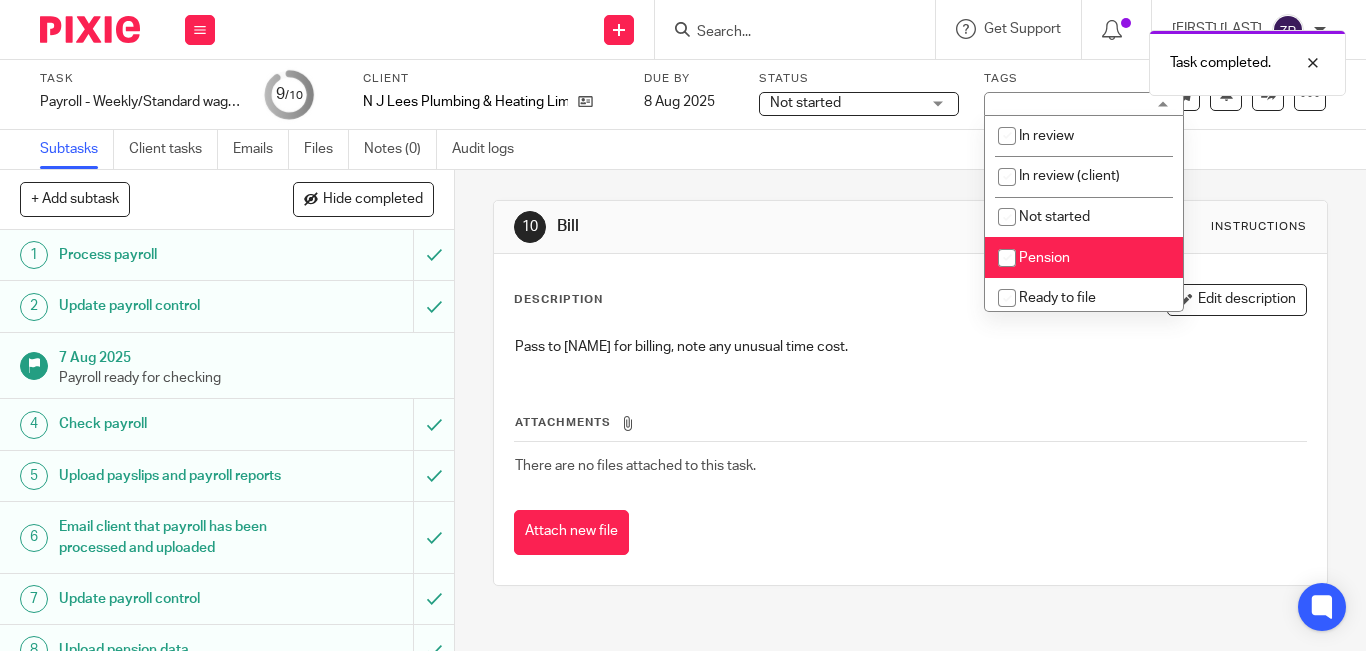 checkbox on "false" 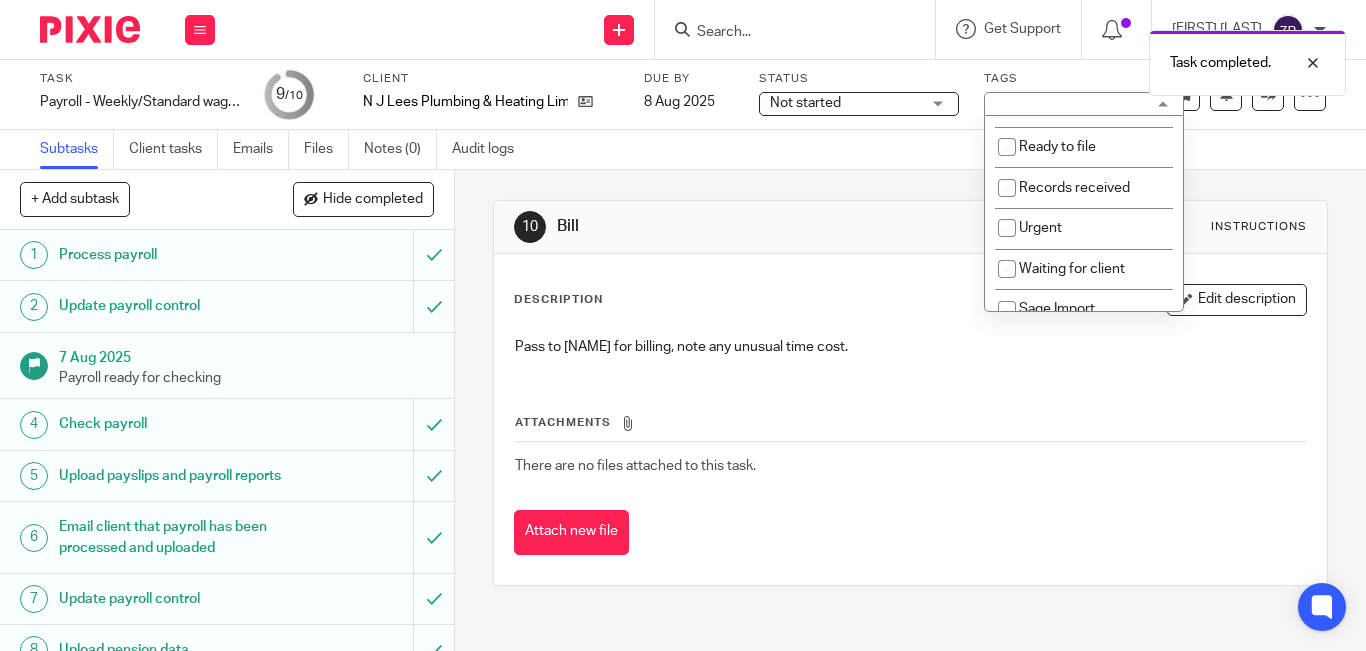 scroll, scrollTop: 332, scrollLeft: 0, axis: vertical 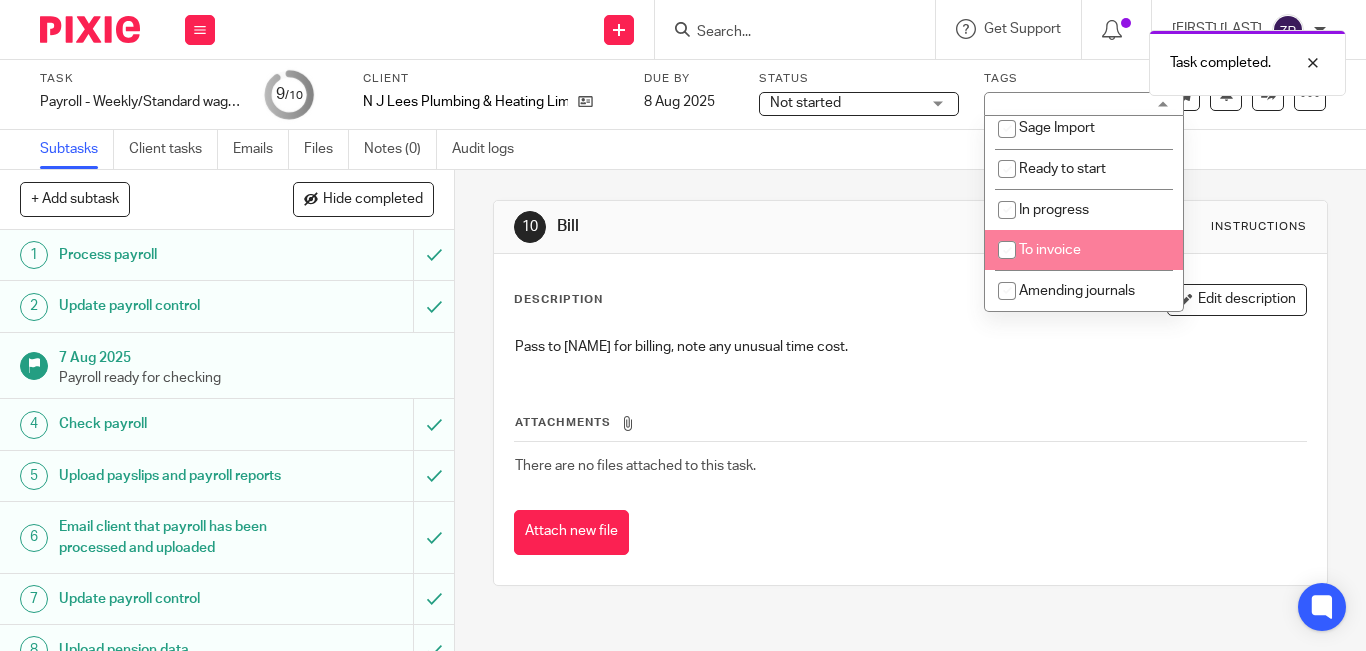 click on "To invoice" at bounding box center (1050, 250) 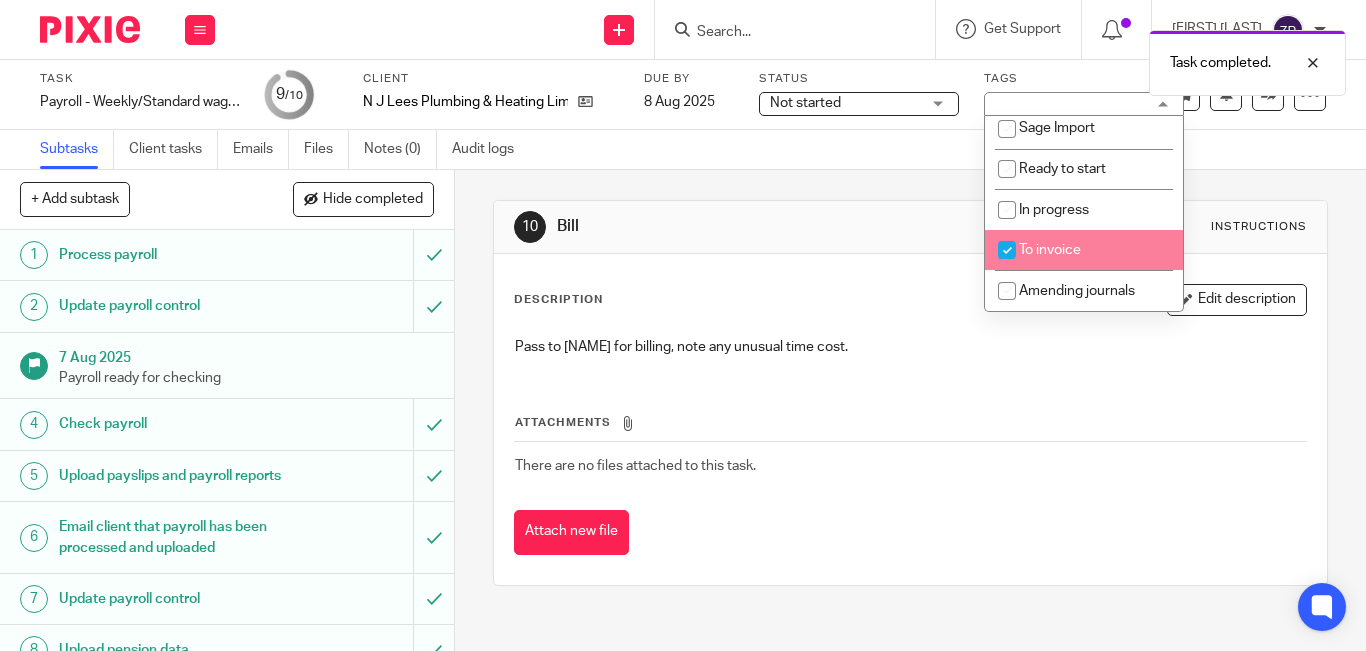 checkbox on "true" 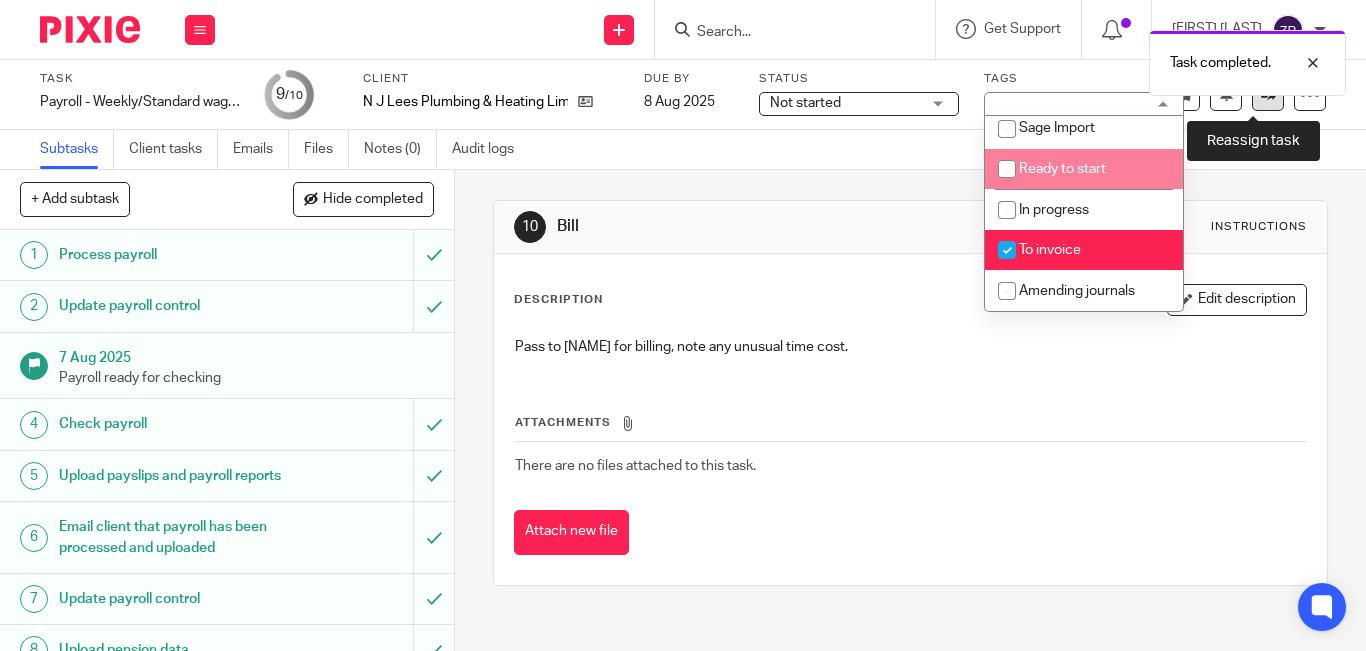 click at bounding box center (1268, 95) 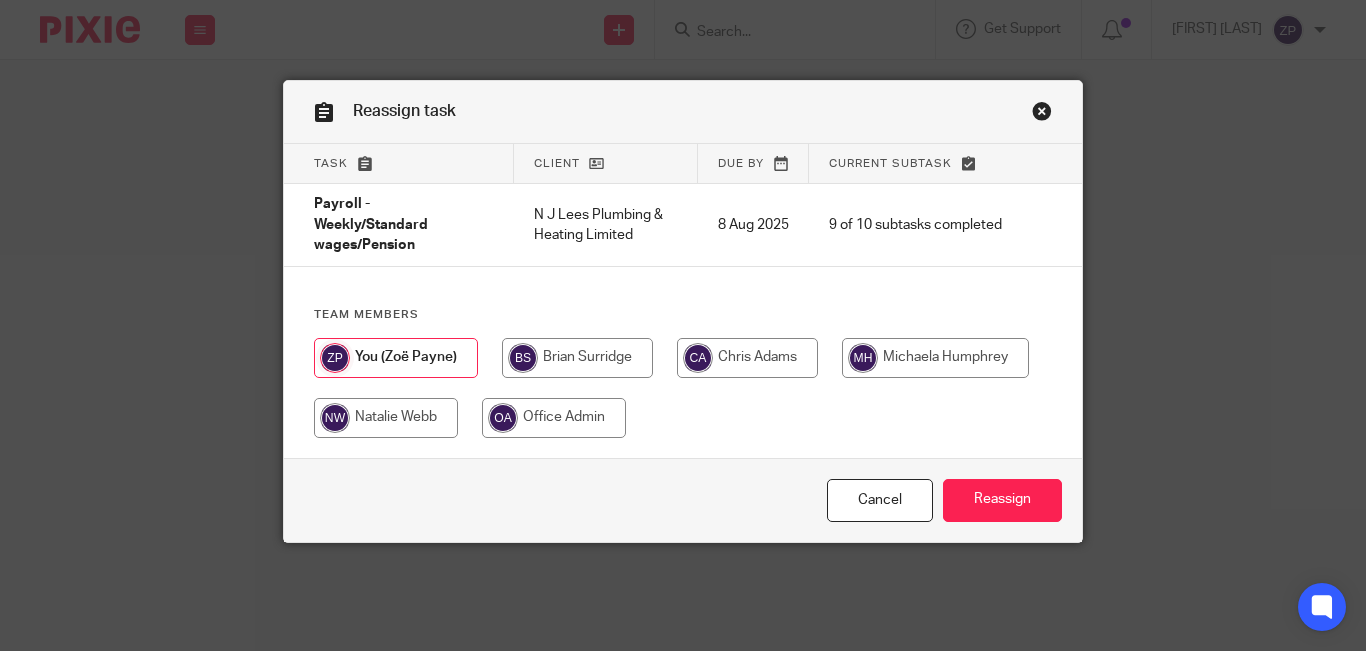 scroll, scrollTop: 0, scrollLeft: 0, axis: both 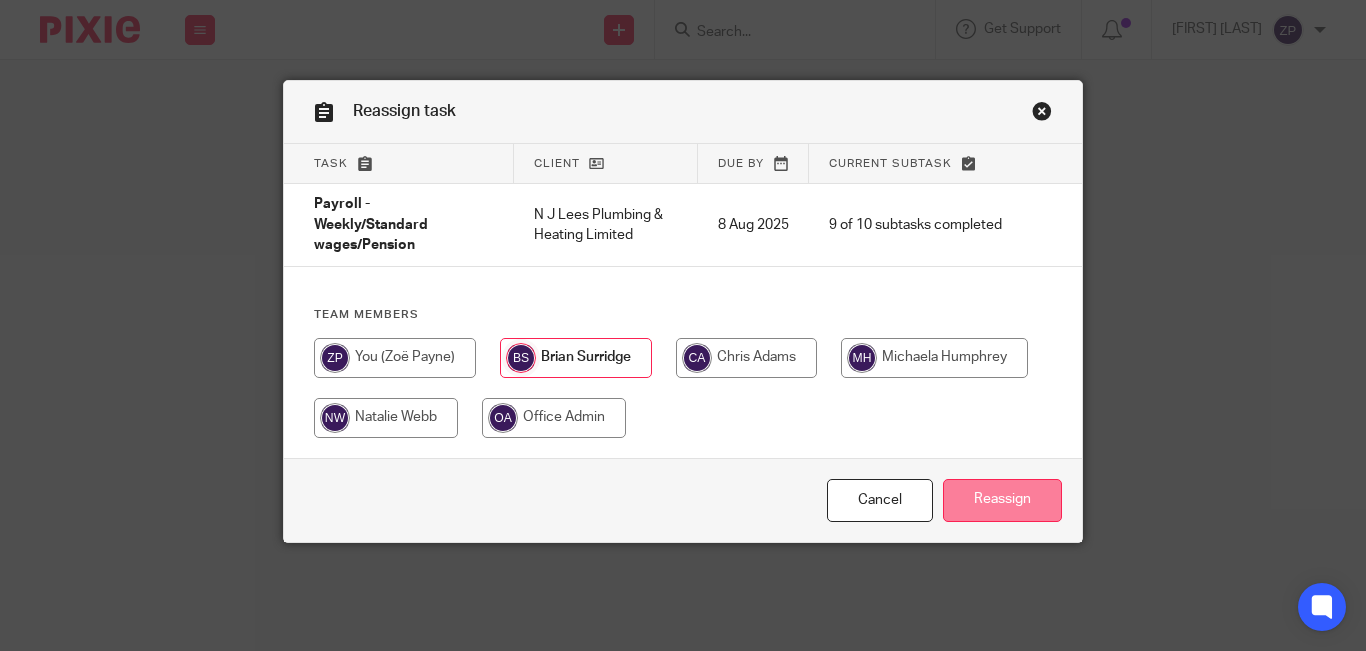 click on "Reassign" at bounding box center (1002, 500) 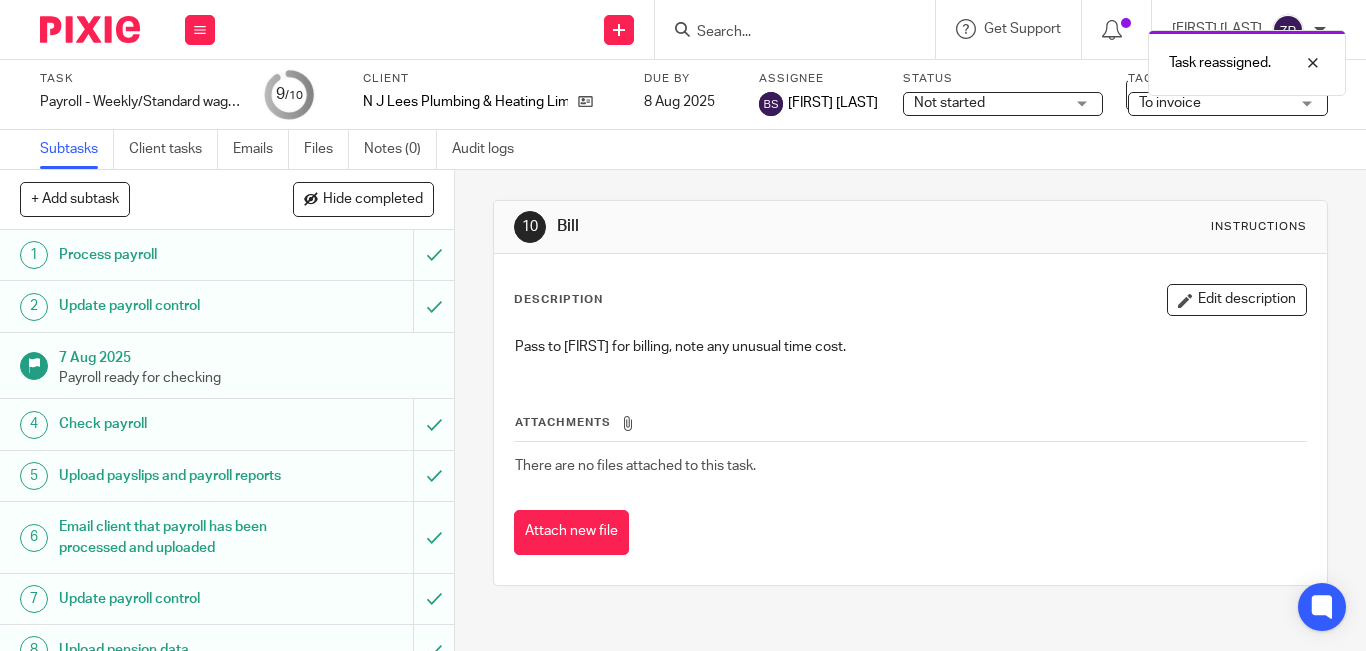 scroll, scrollTop: 0, scrollLeft: 0, axis: both 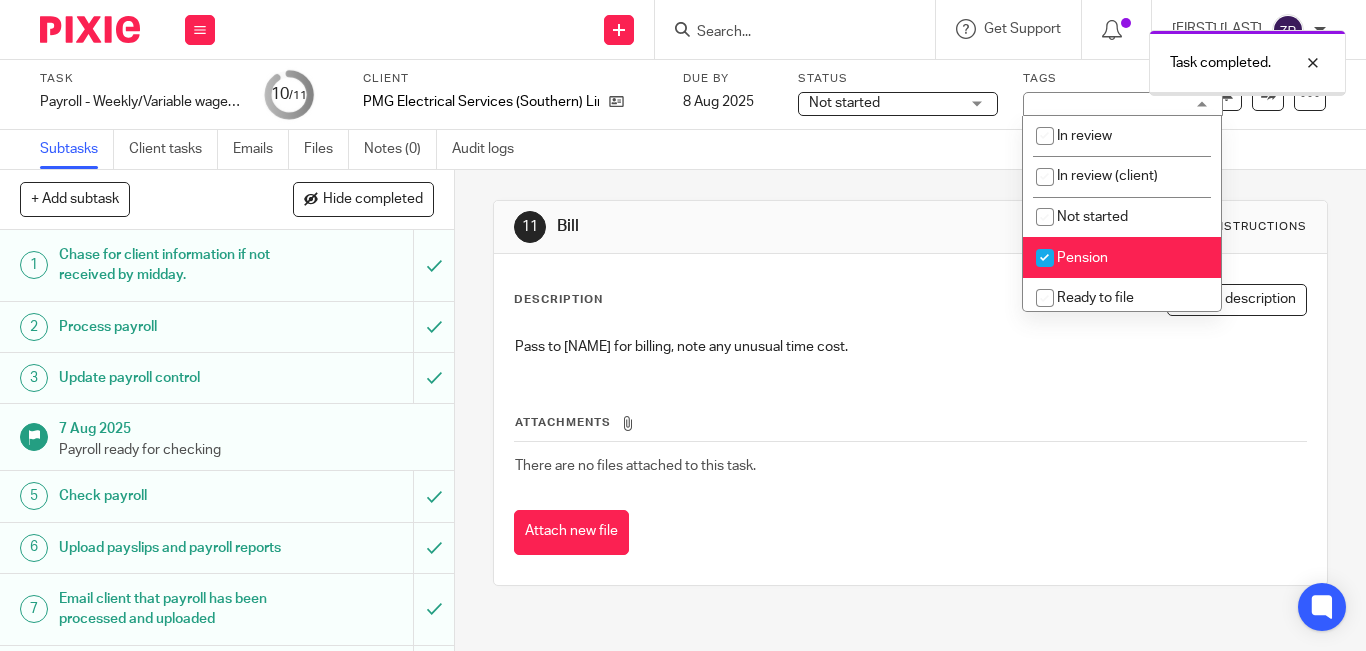 click at bounding box center (1045, 258) 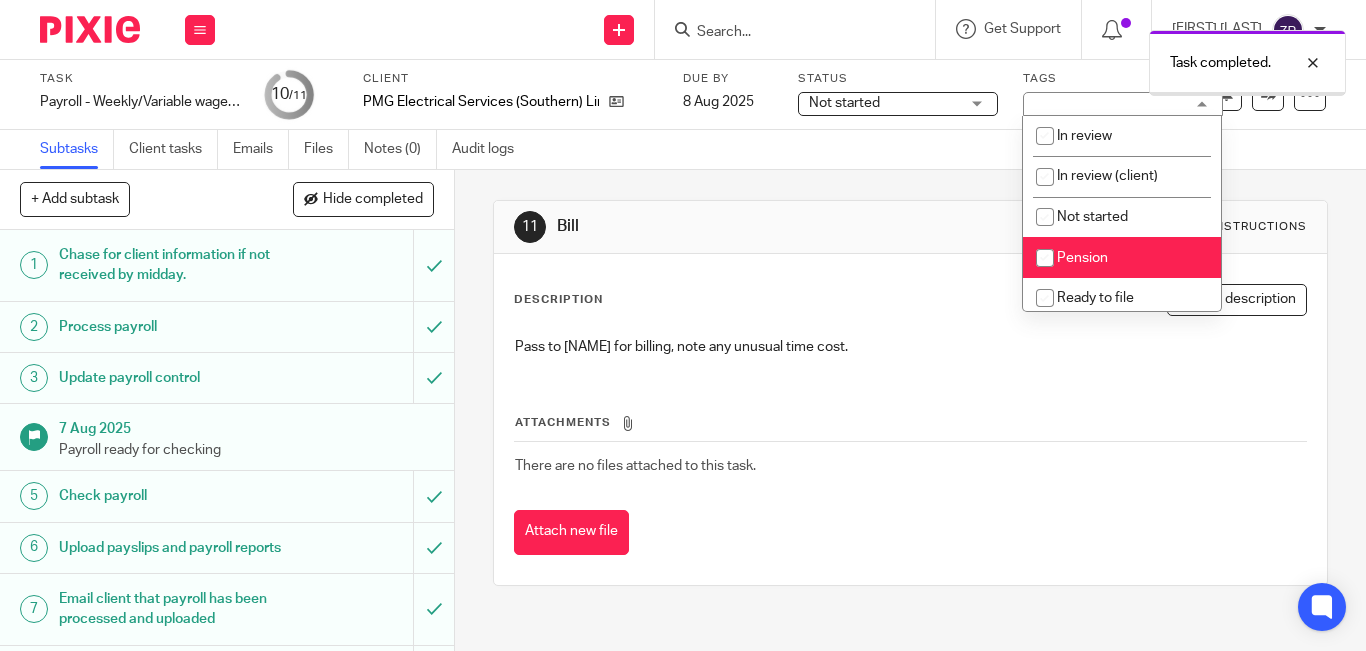 checkbox on "false" 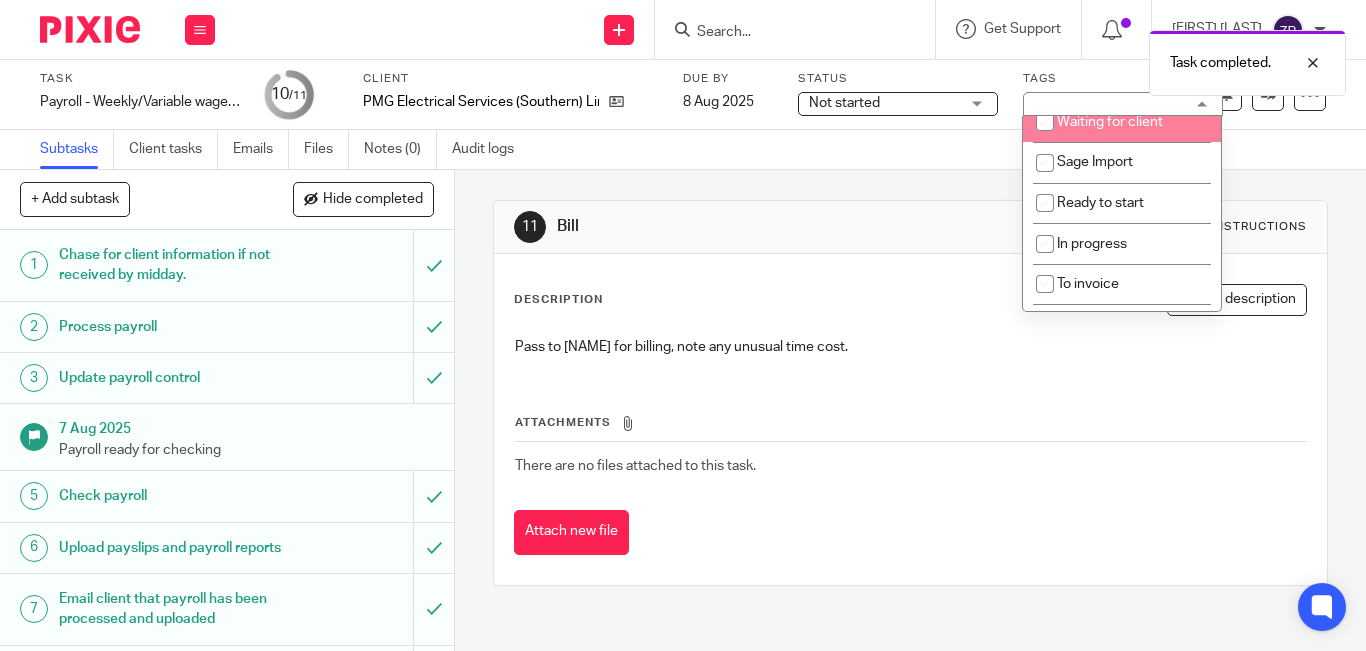 scroll, scrollTop: 300, scrollLeft: 0, axis: vertical 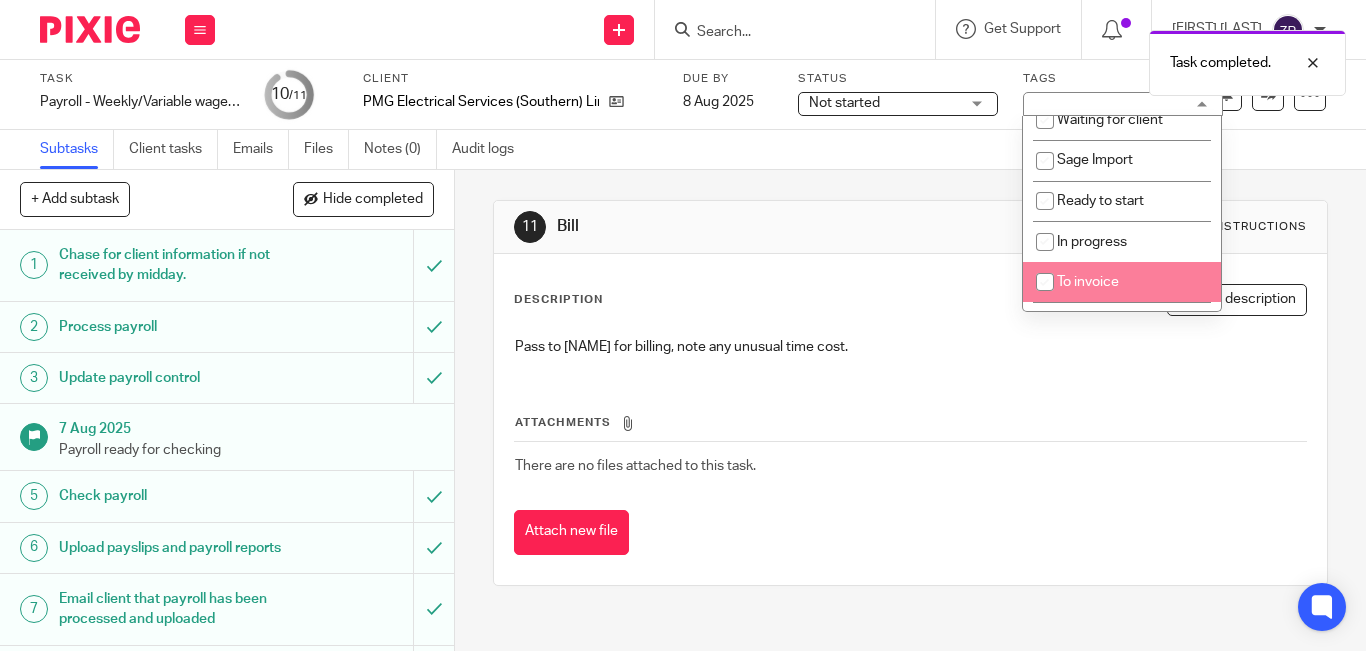 click on "To invoice" at bounding box center (1088, 282) 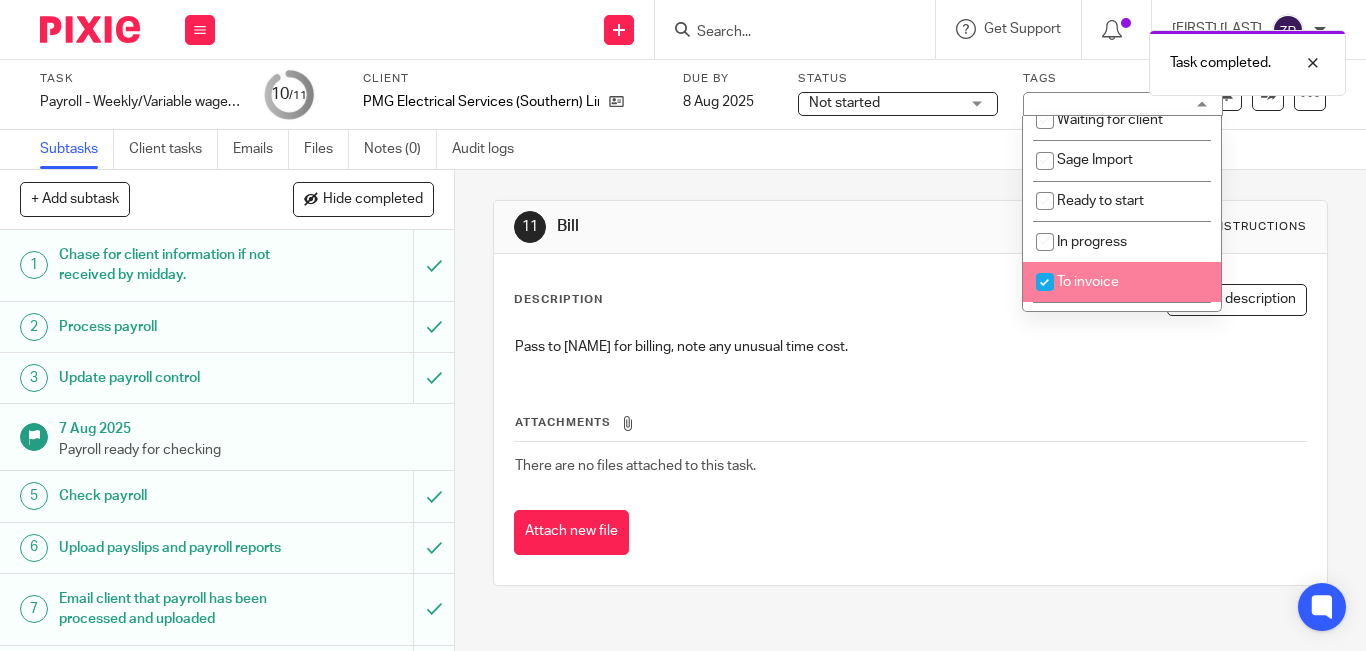 checkbox on "true" 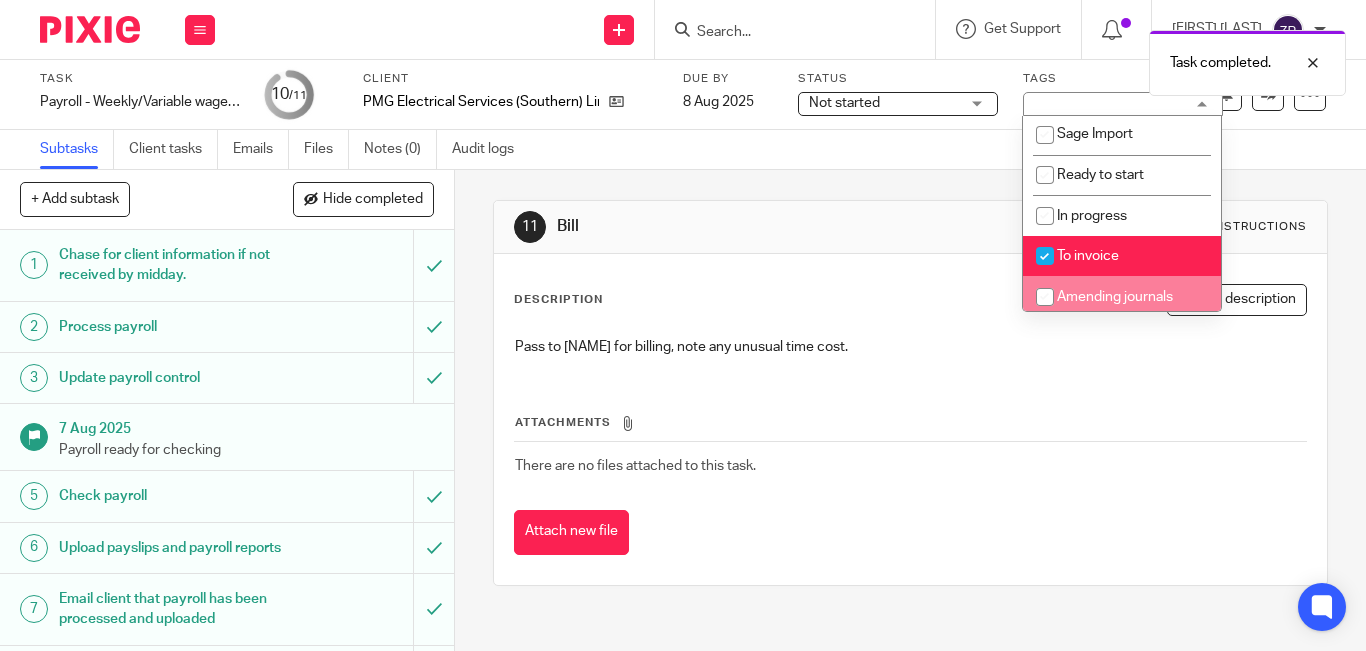 scroll, scrollTop: 332, scrollLeft: 0, axis: vertical 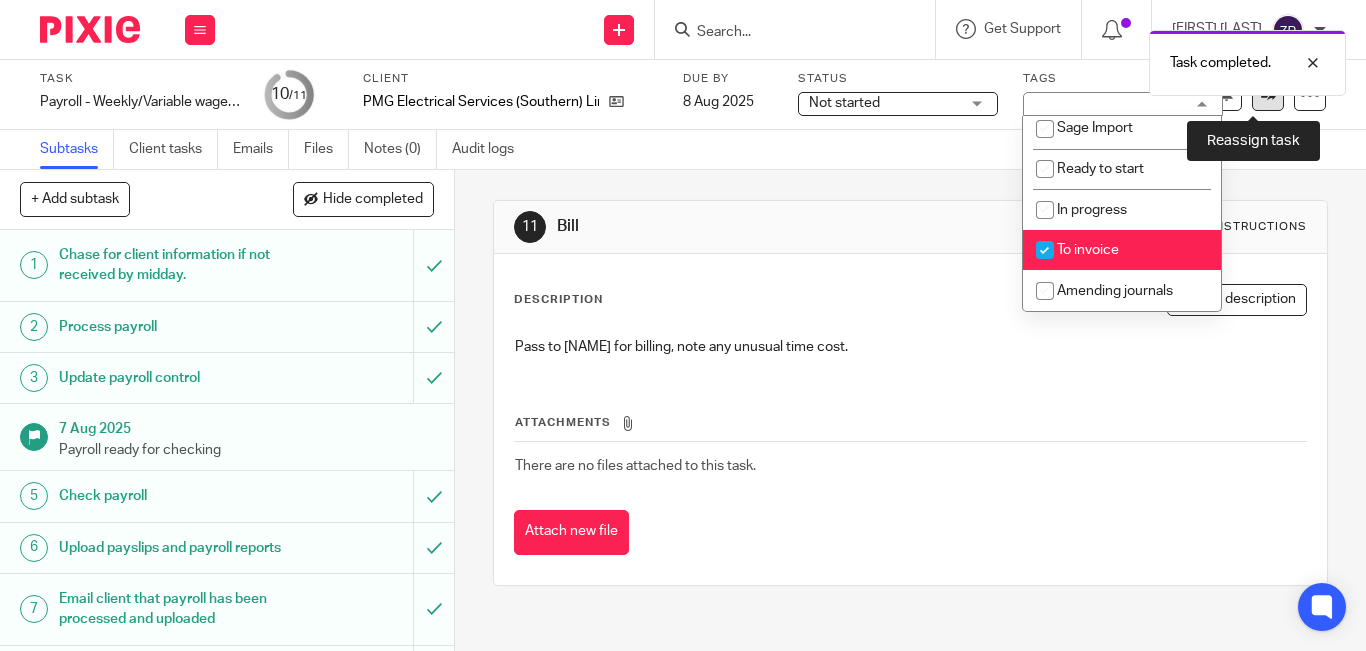 click at bounding box center [1268, 94] 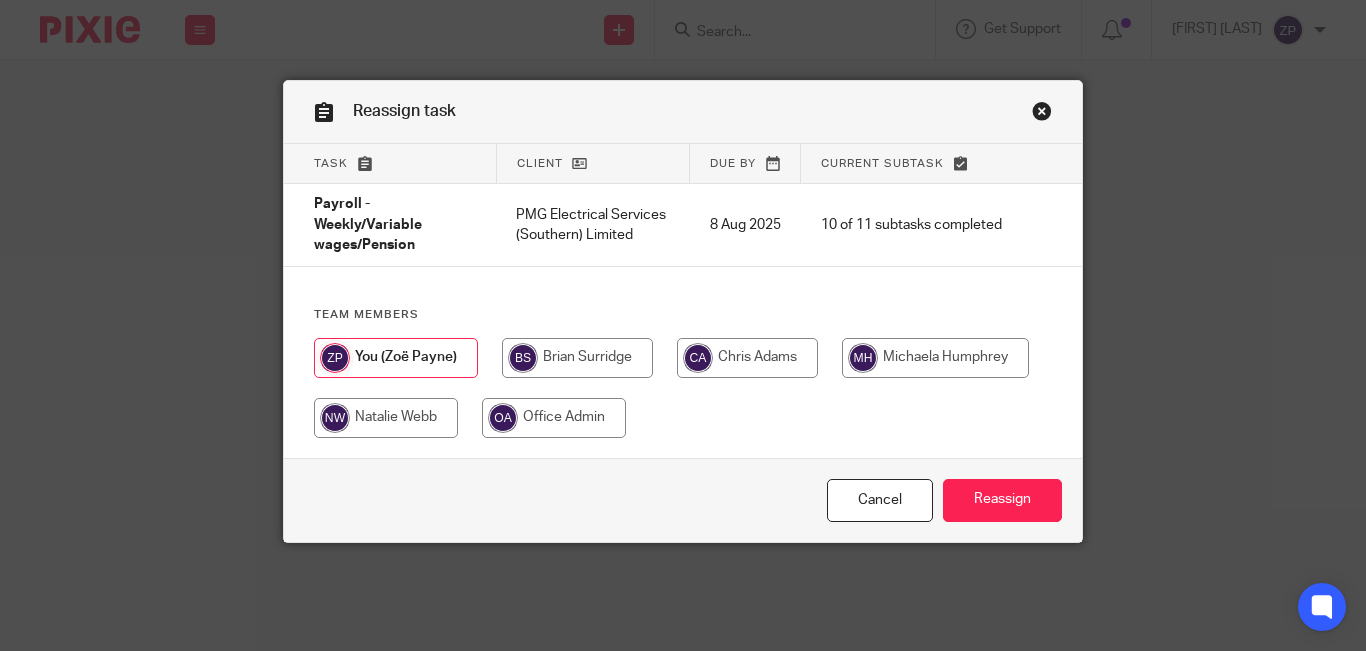 scroll, scrollTop: 0, scrollLeft: 0, axis: both 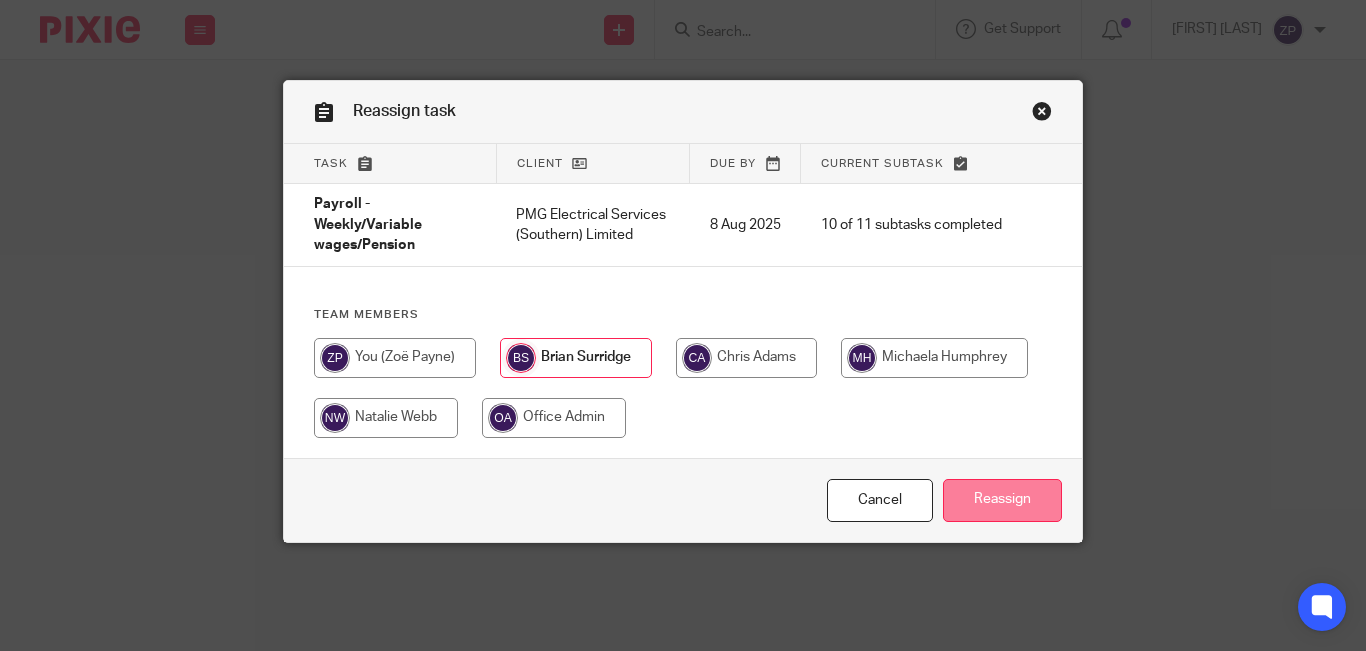 click on "Reassign" at bounding box center [1002, 500] 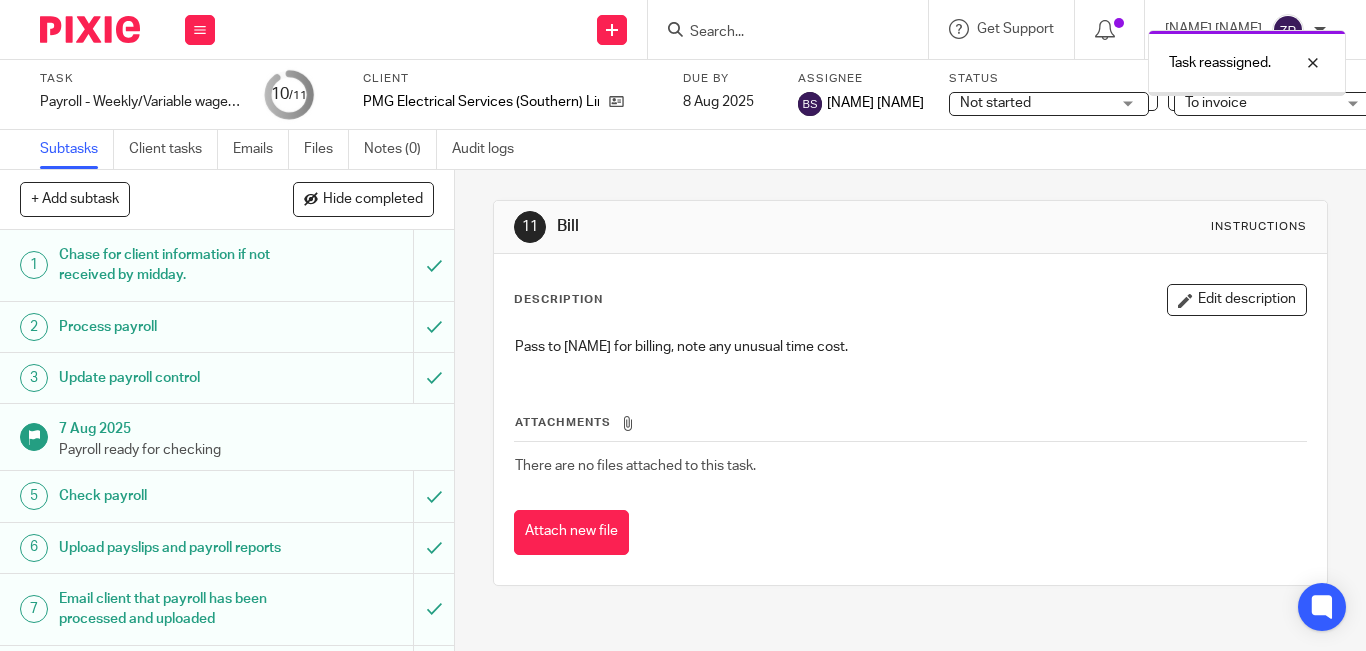 scroll, scrollTop: 0, scrollLeft: 0, axis: both 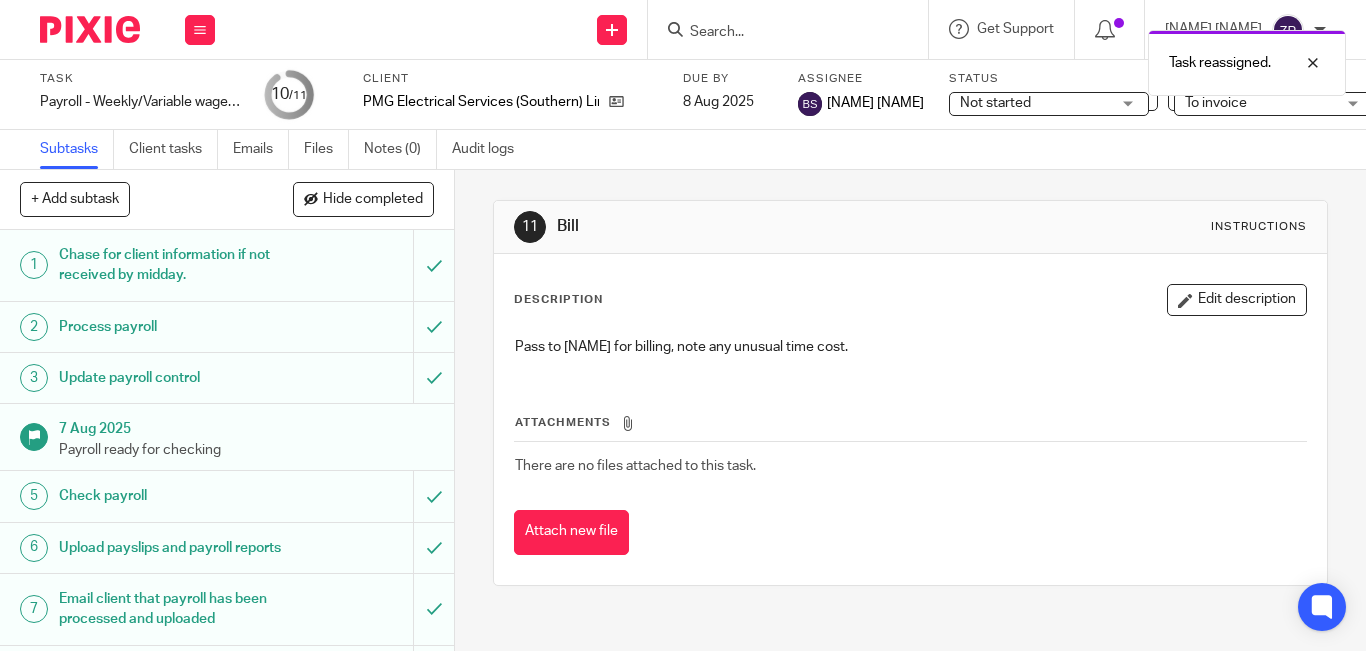 click at bounding box center (90, 29) 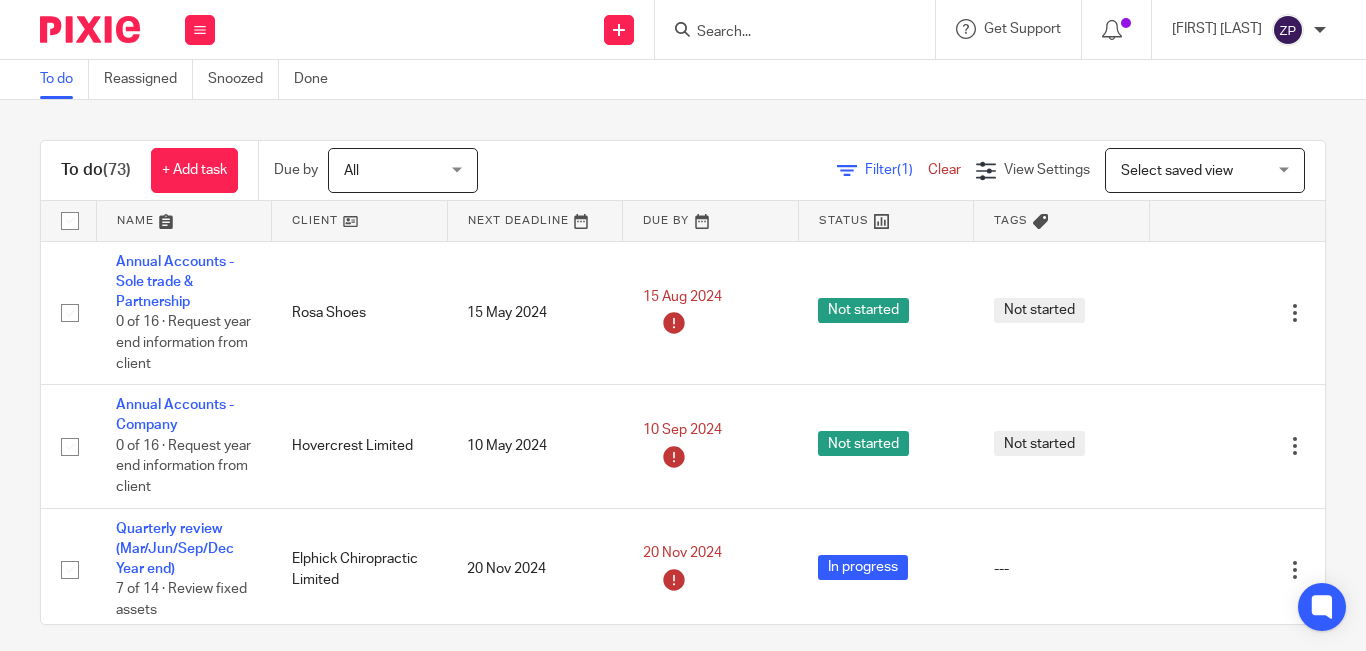 scroll, scrollTop: 0, scrollLeft: 0, axis: both 